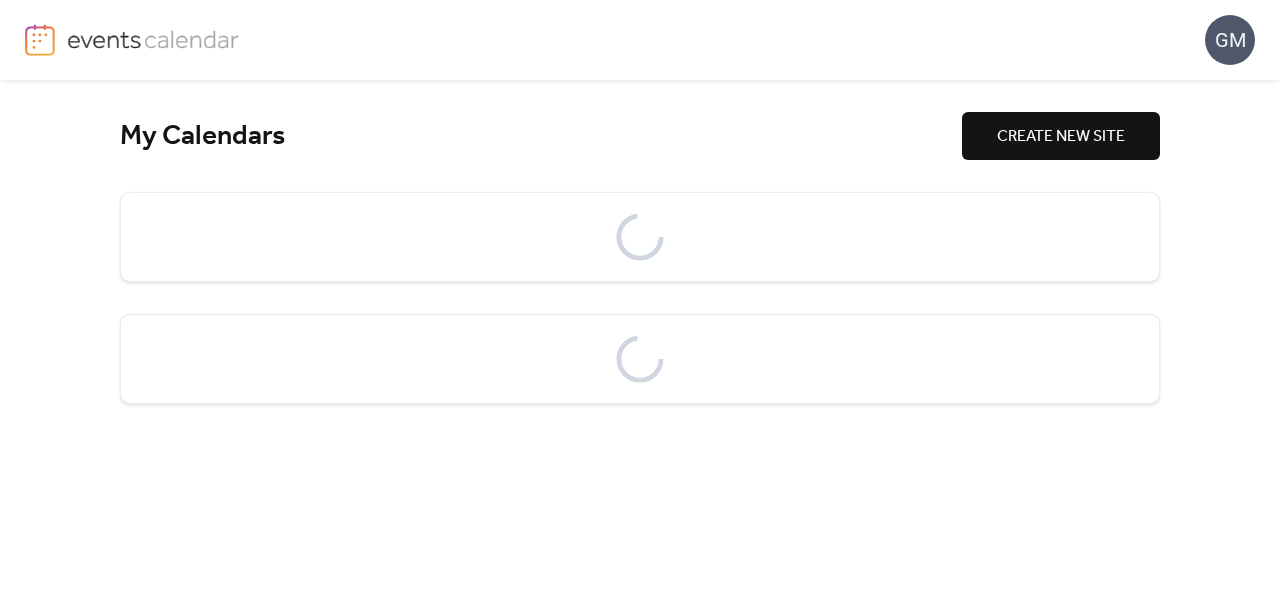scroll, scrollTop: 0, scrollLeft: 0, axis: both 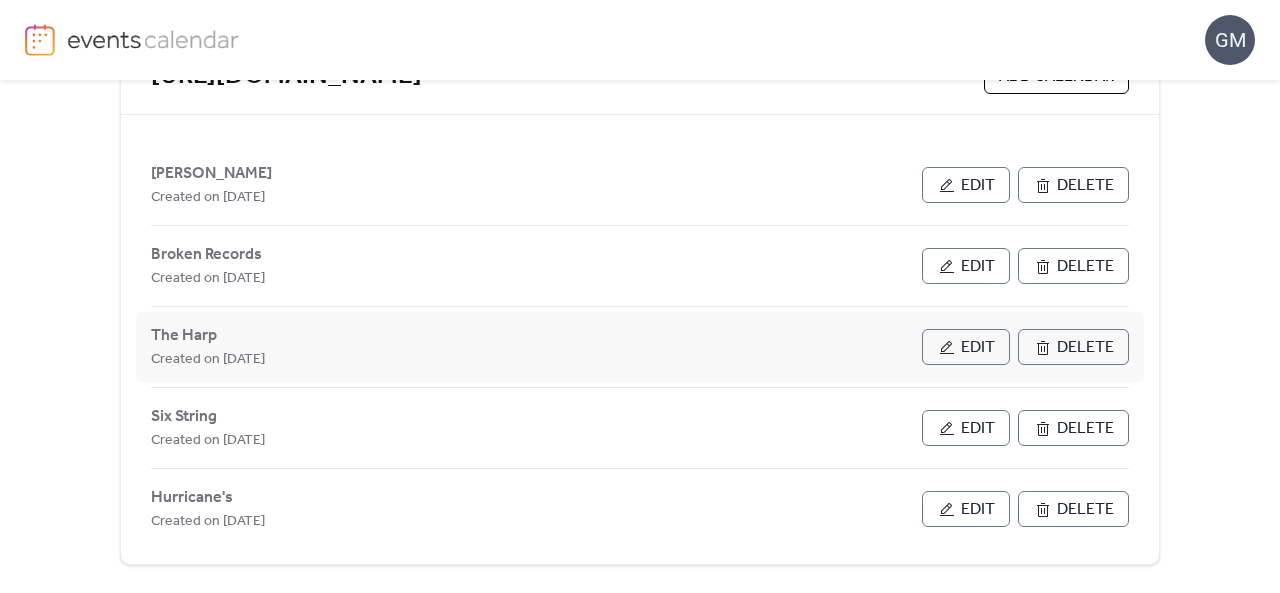 click on "Edit" at bounding box center (978, 348) 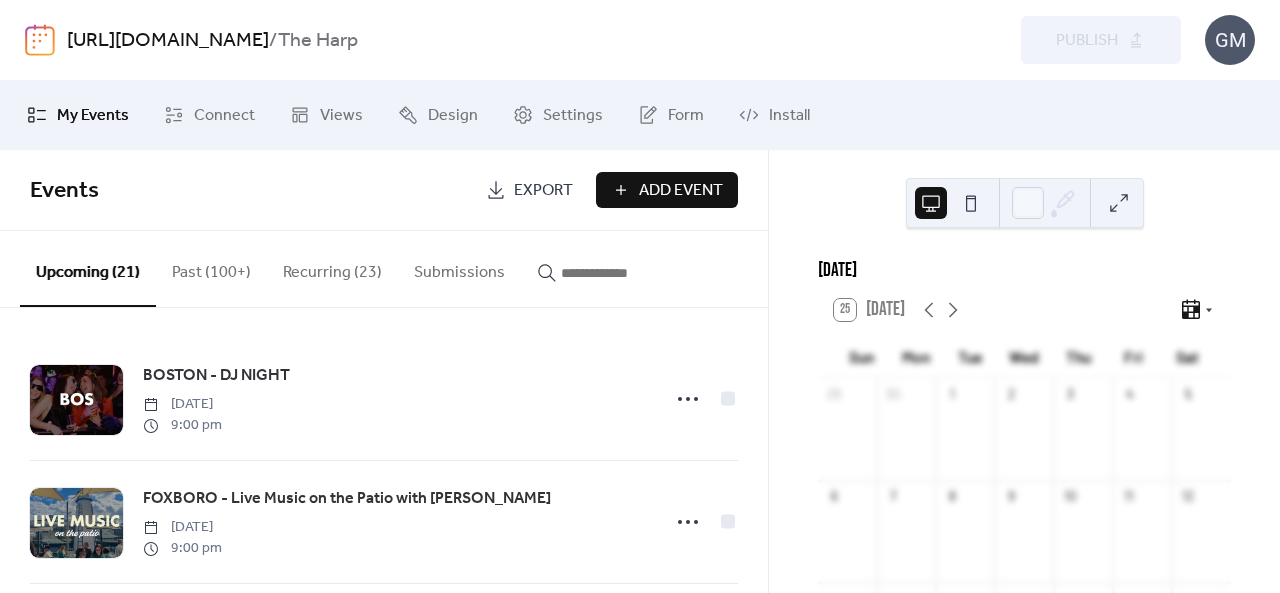 click on "Add Event" at bounding box center [681, 191] 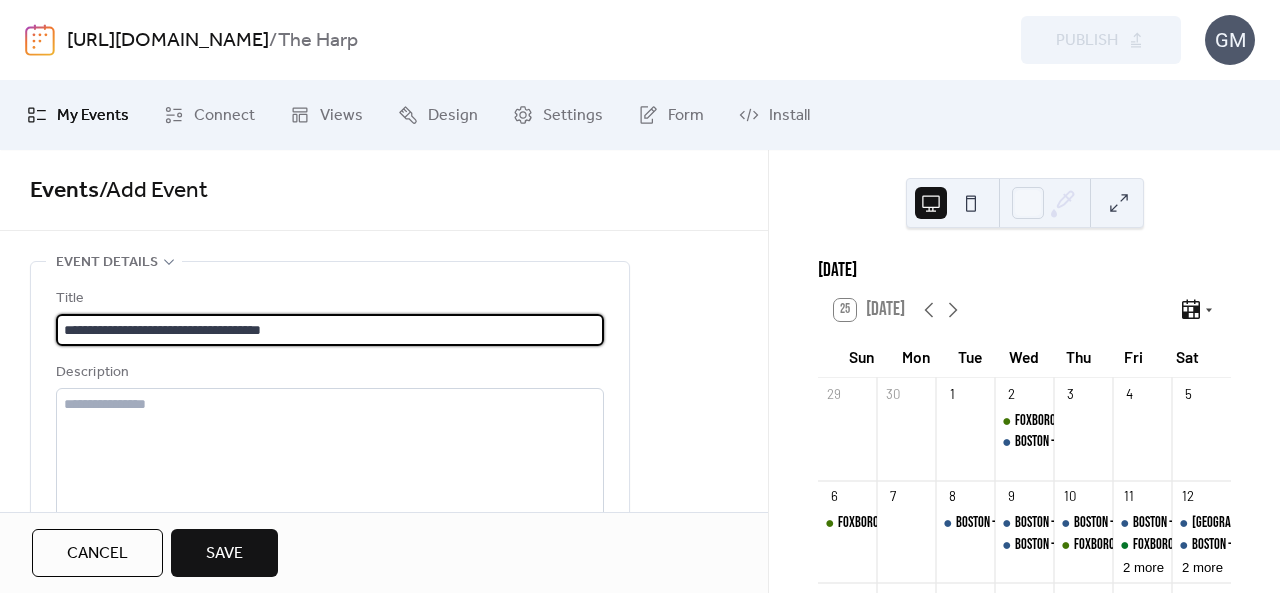 scroll, scrollTop: 1, scrollLeft: 0, axis: vertical 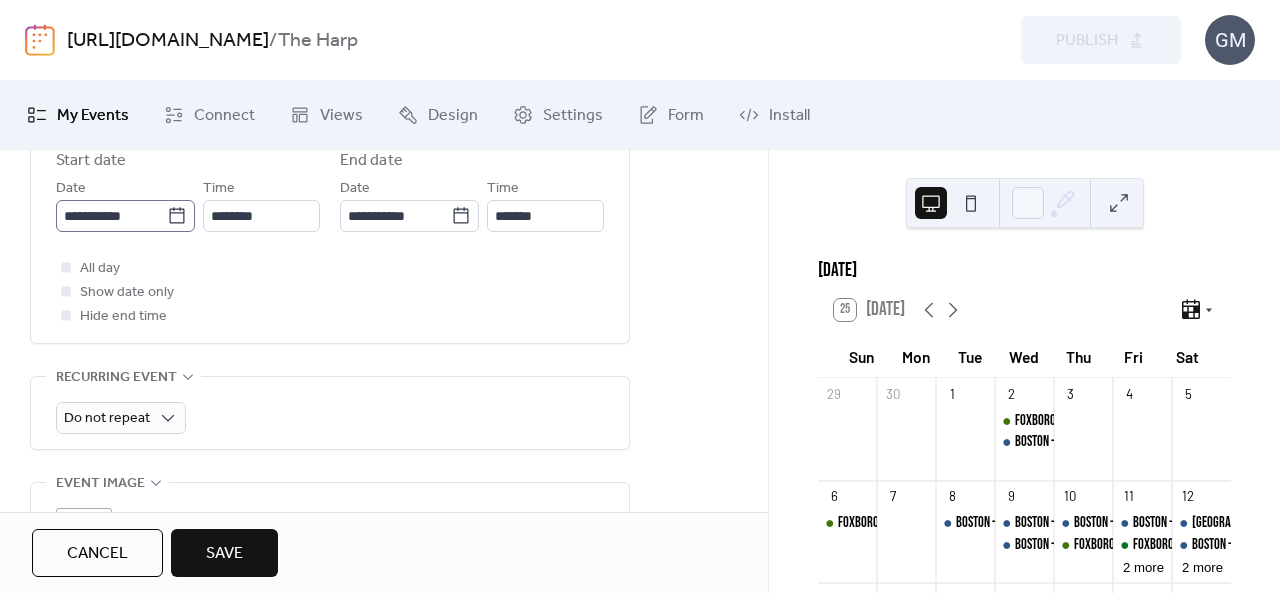 type on "**********" 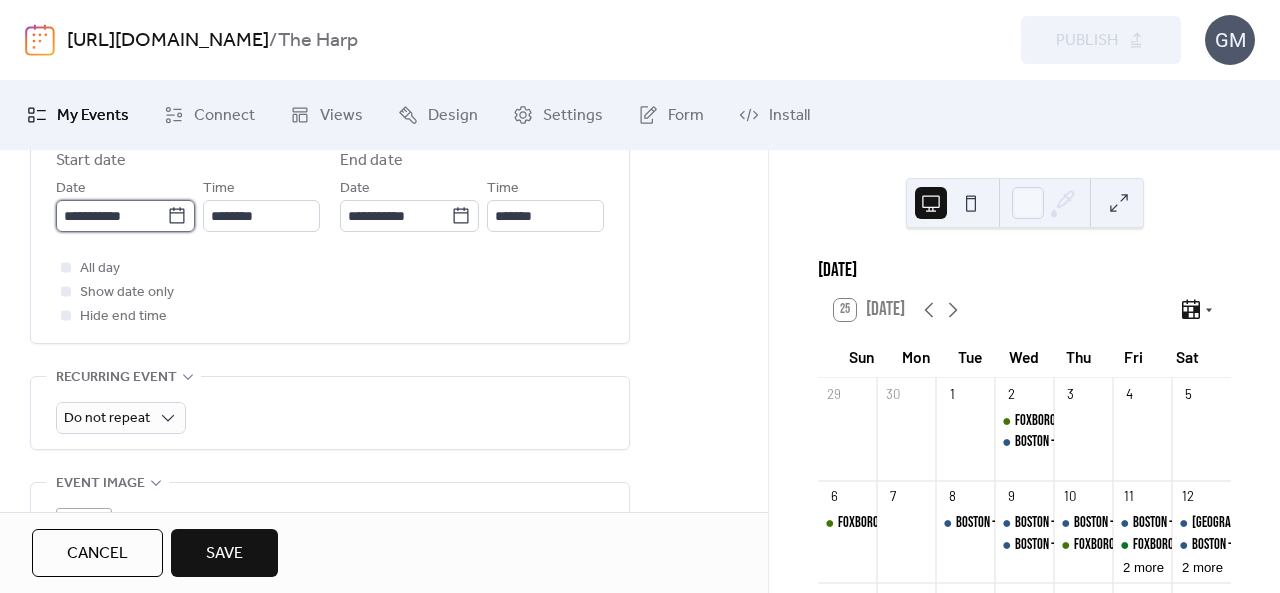 click on "**********" at bounding box center (111, 216) 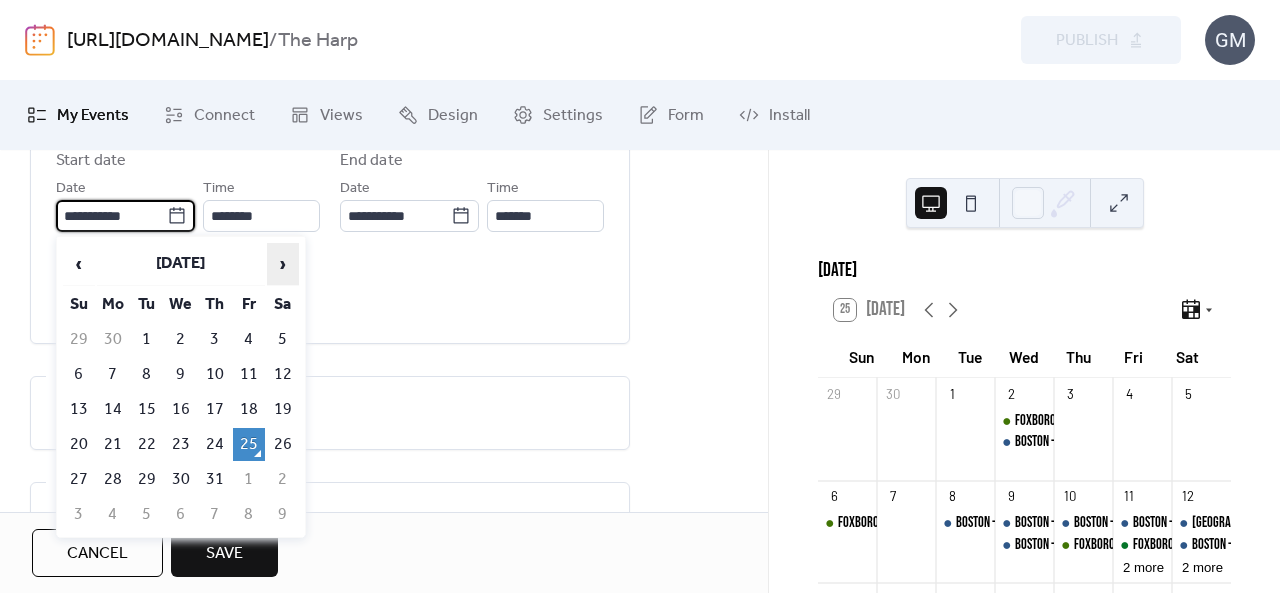 click on "›" at bounding box center [283, 264] 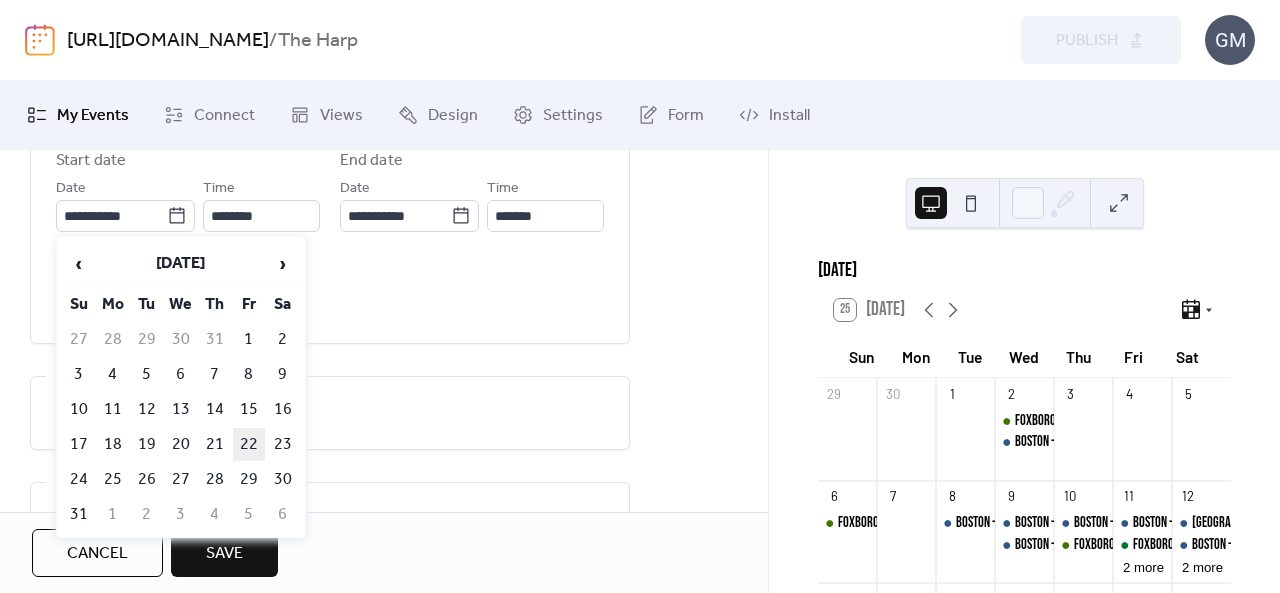 click on "22" at bounding box center (249, 444) 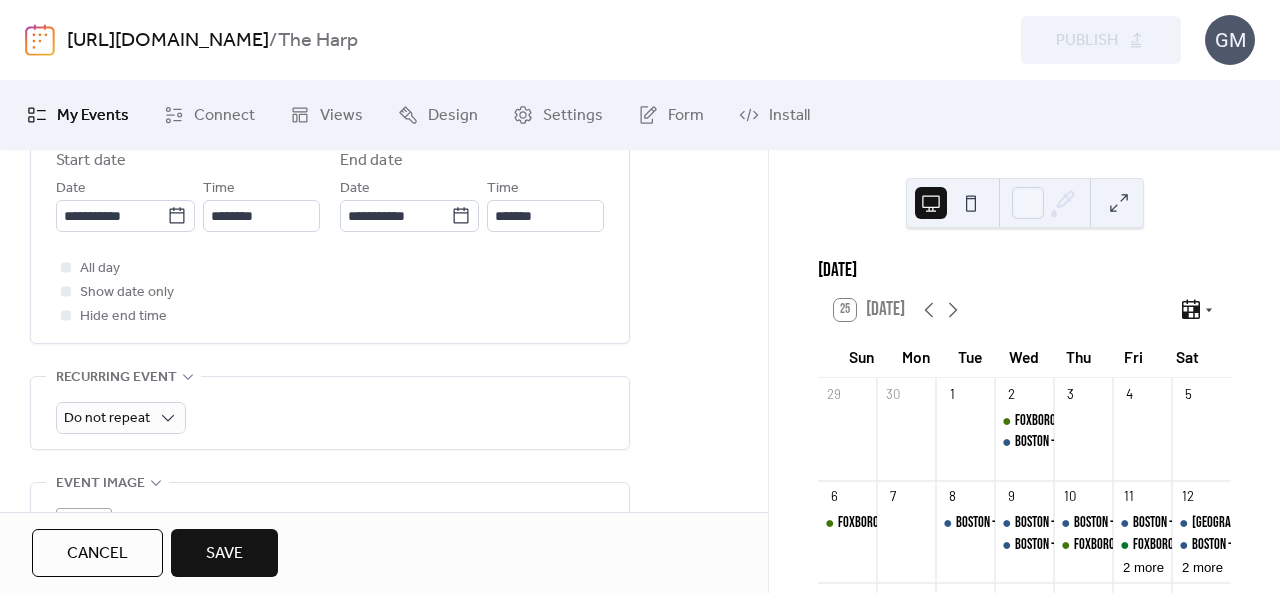 scroll, scrollTop: 904, scrollLeft: 0, axis: vertical 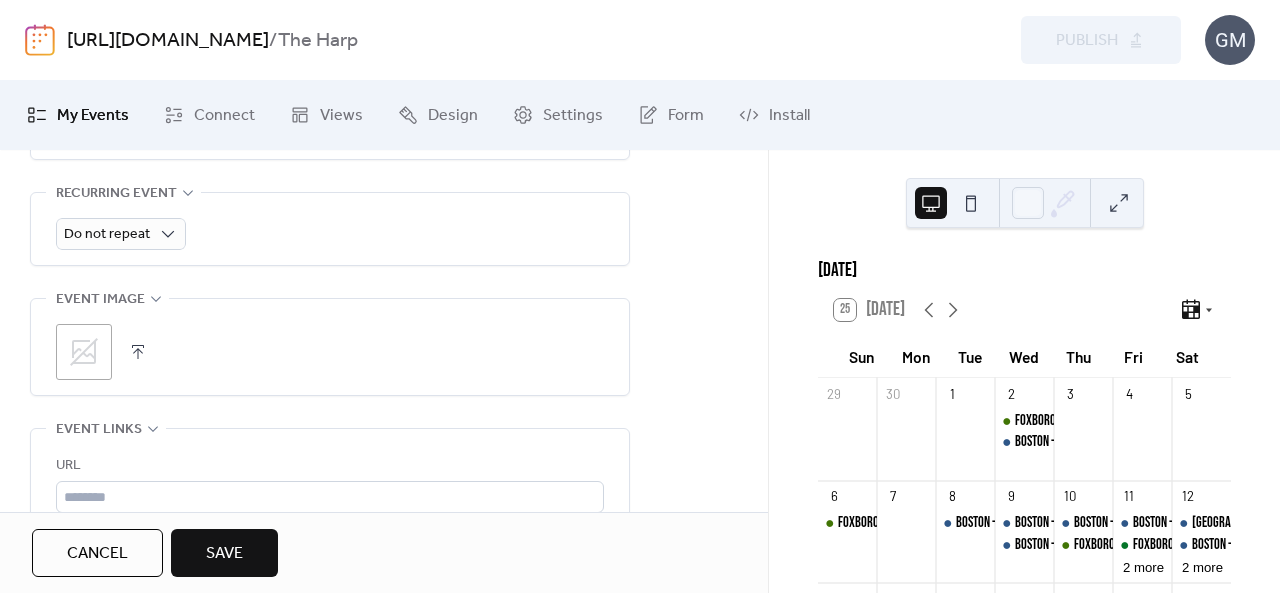 click 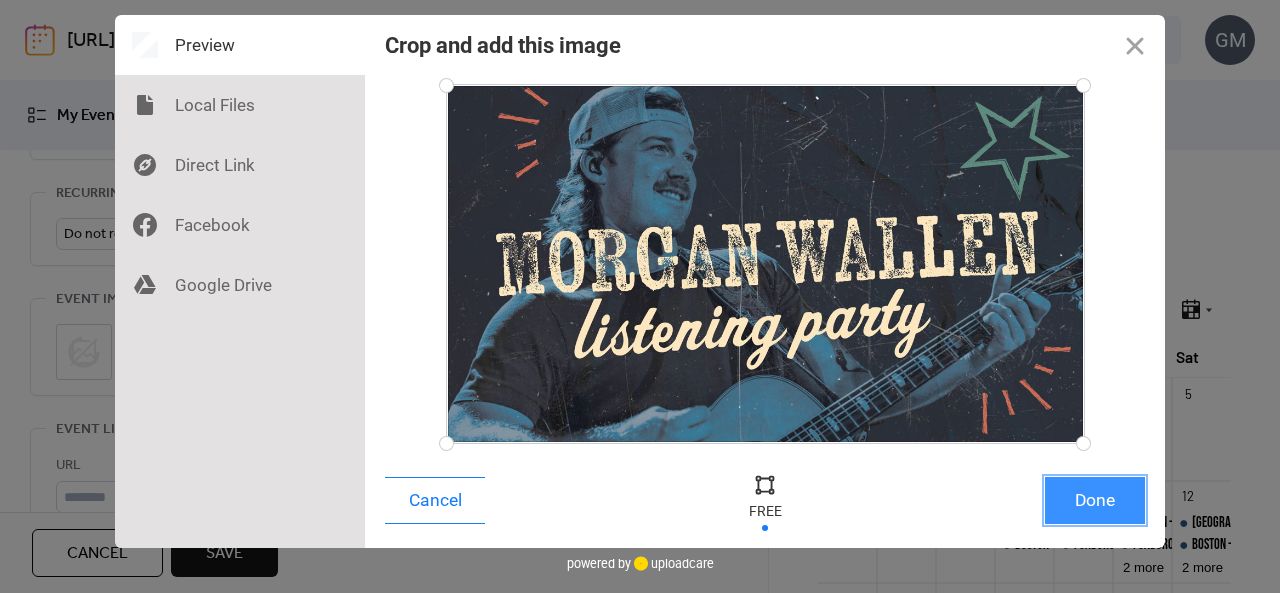 click on "Done" at bounding box center (1095, 500) 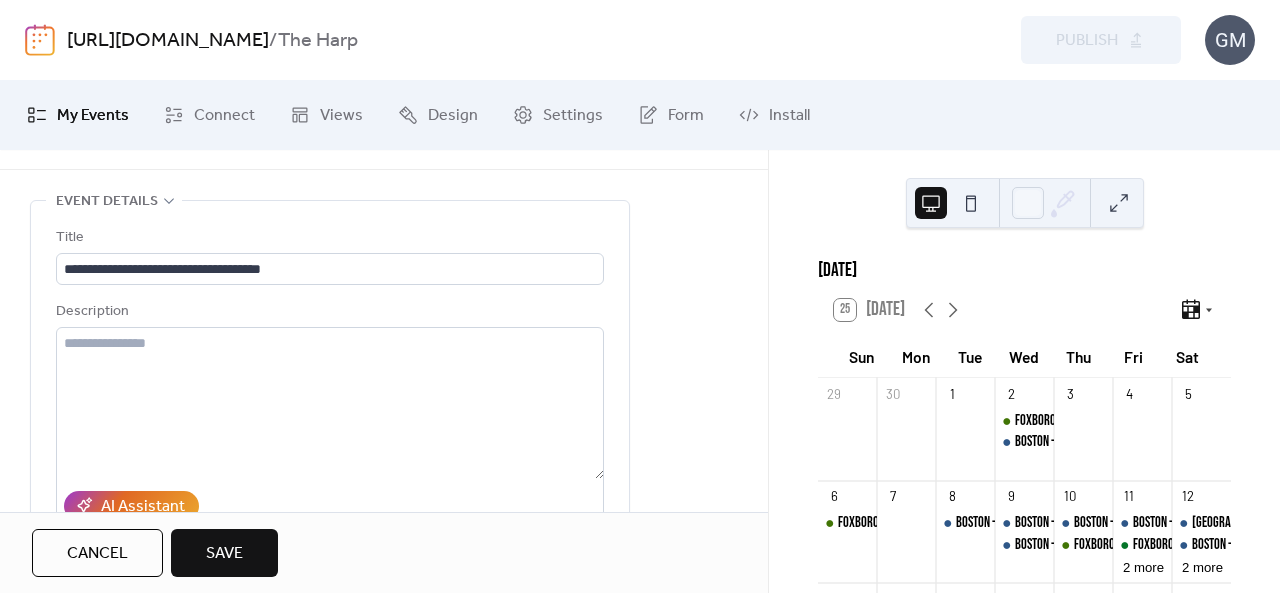 scroll, scrollTop: 27, scrollLeft: 0, axis: vertical 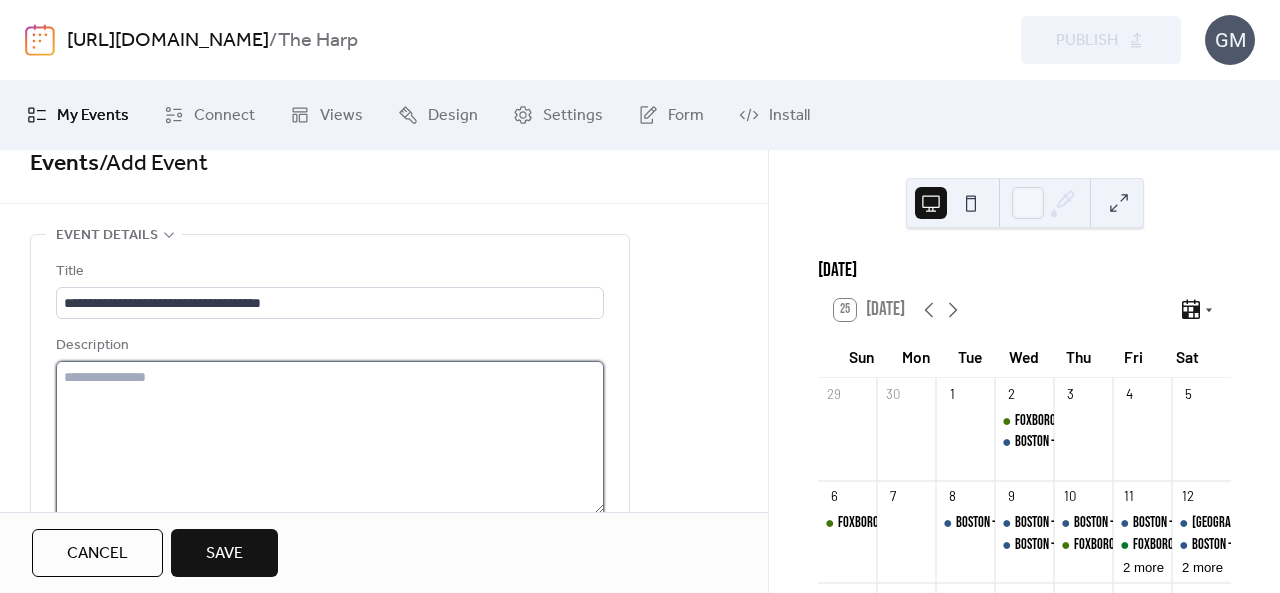 click at bounding box center [330, 437] 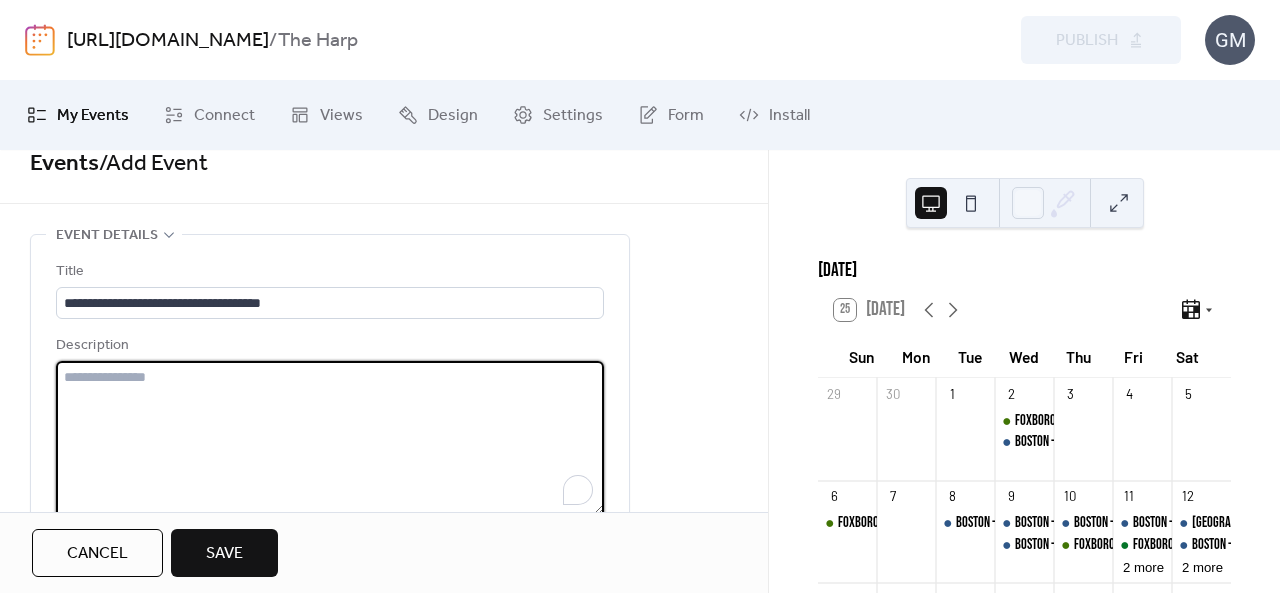 paste on "**********" 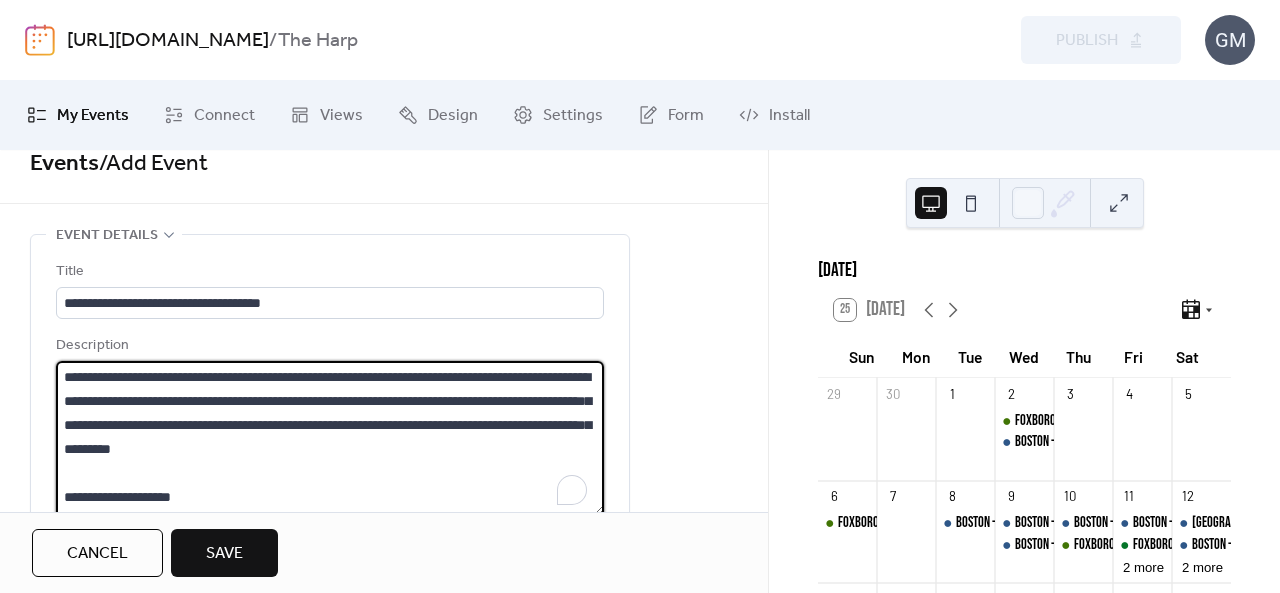scroll, scrollTop: 333, scrollLeft: 0, axis: vertical 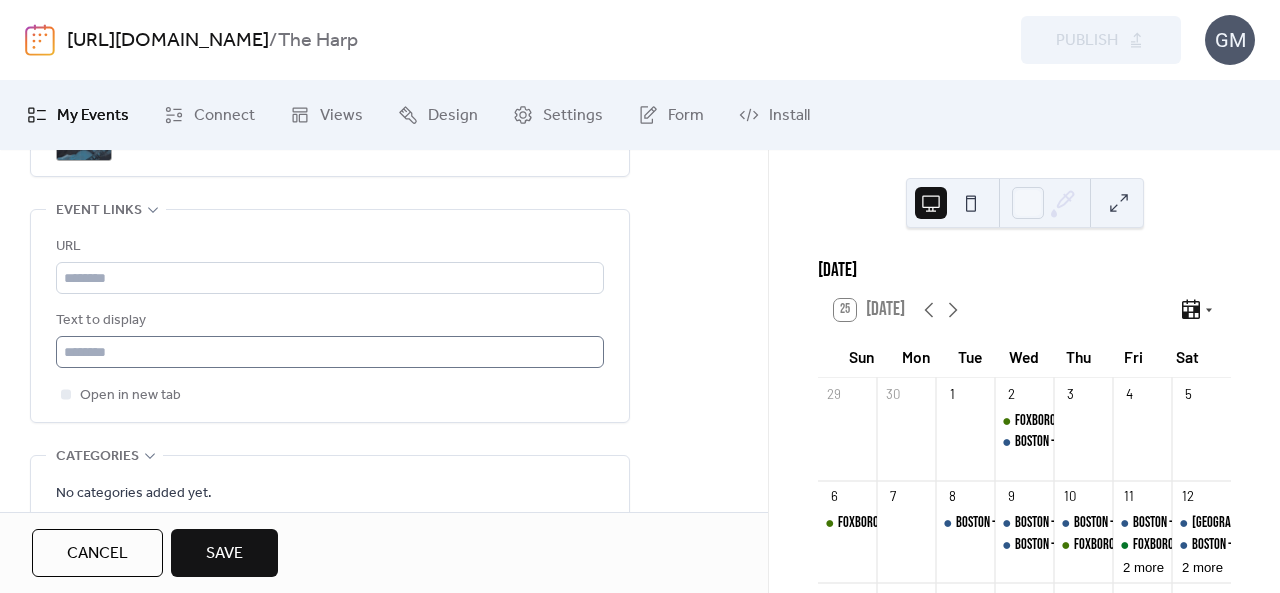 type on "**********" 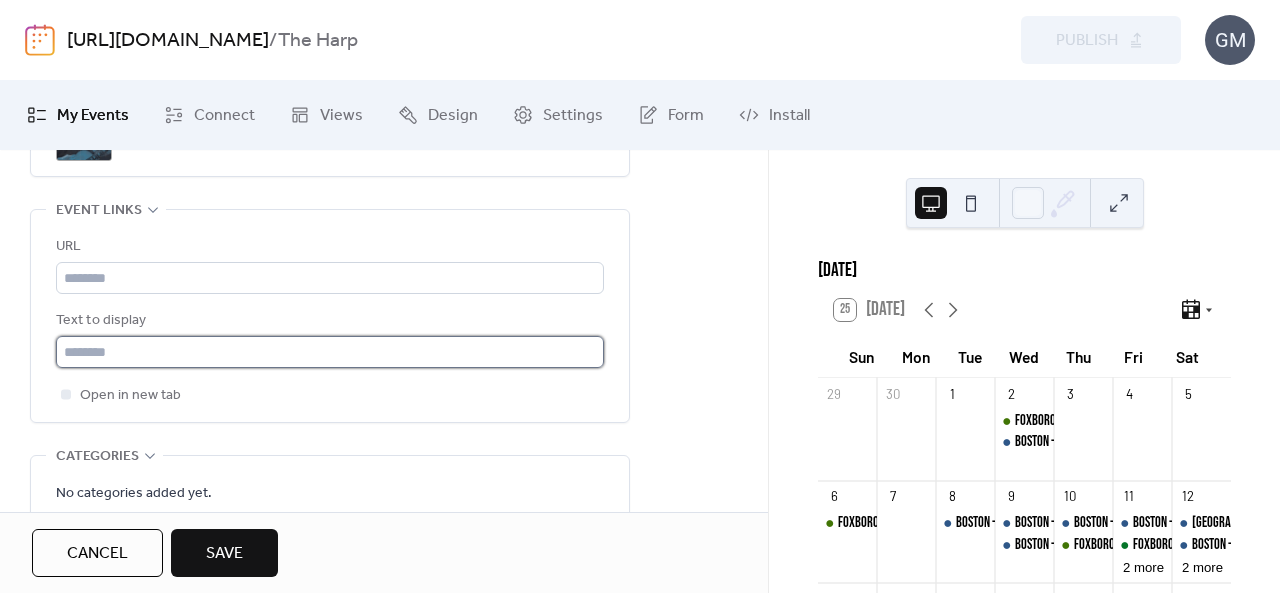 click at bounding box center [330, 352] 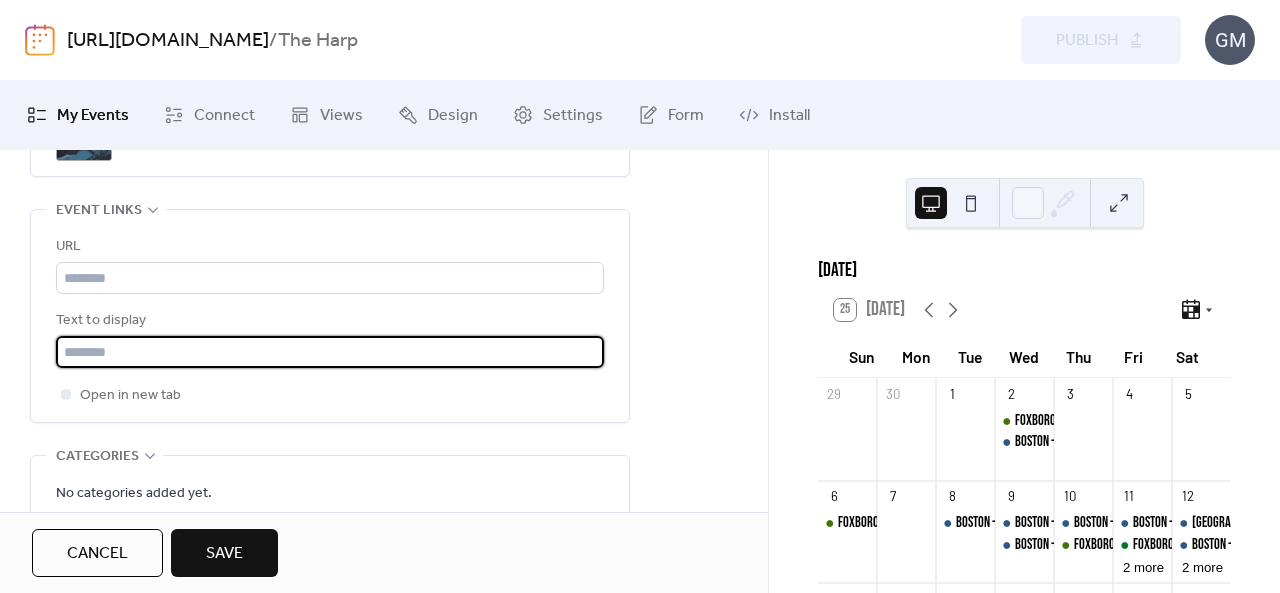 type on "*******" 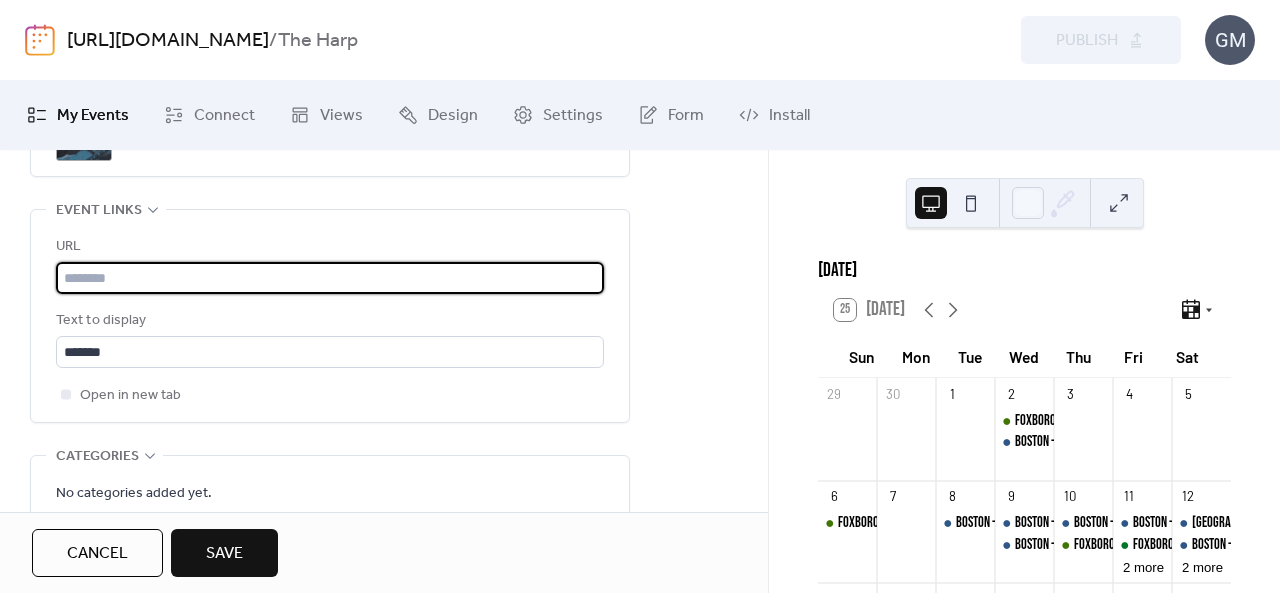 click at bounding box center [330, 278] 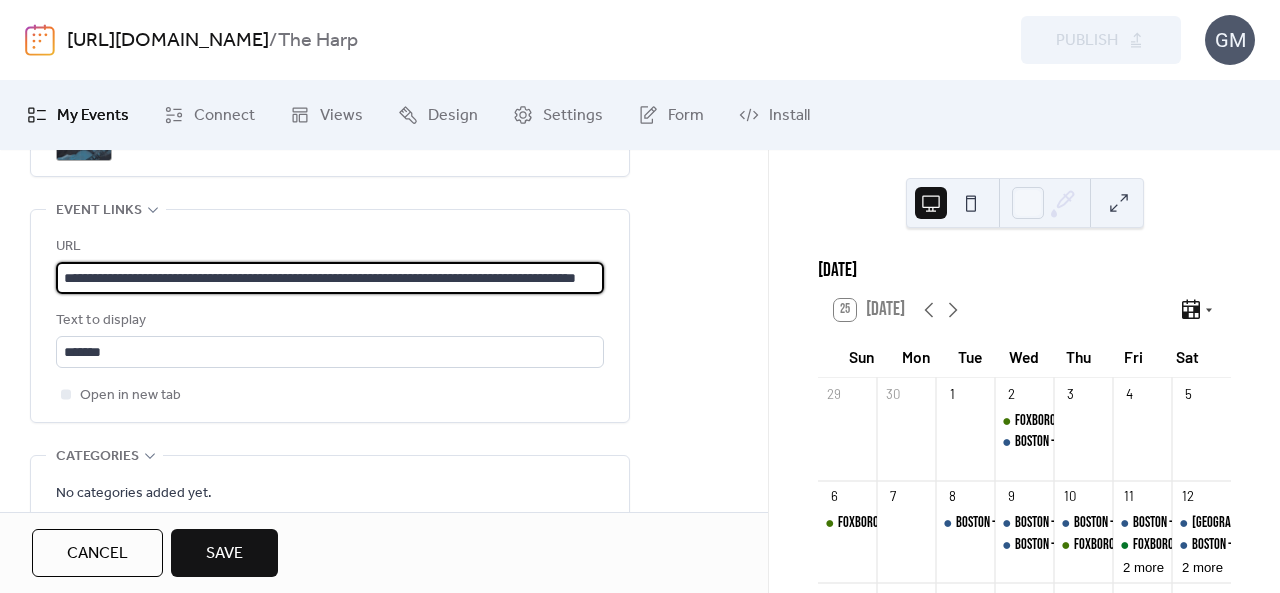 type on "**********" 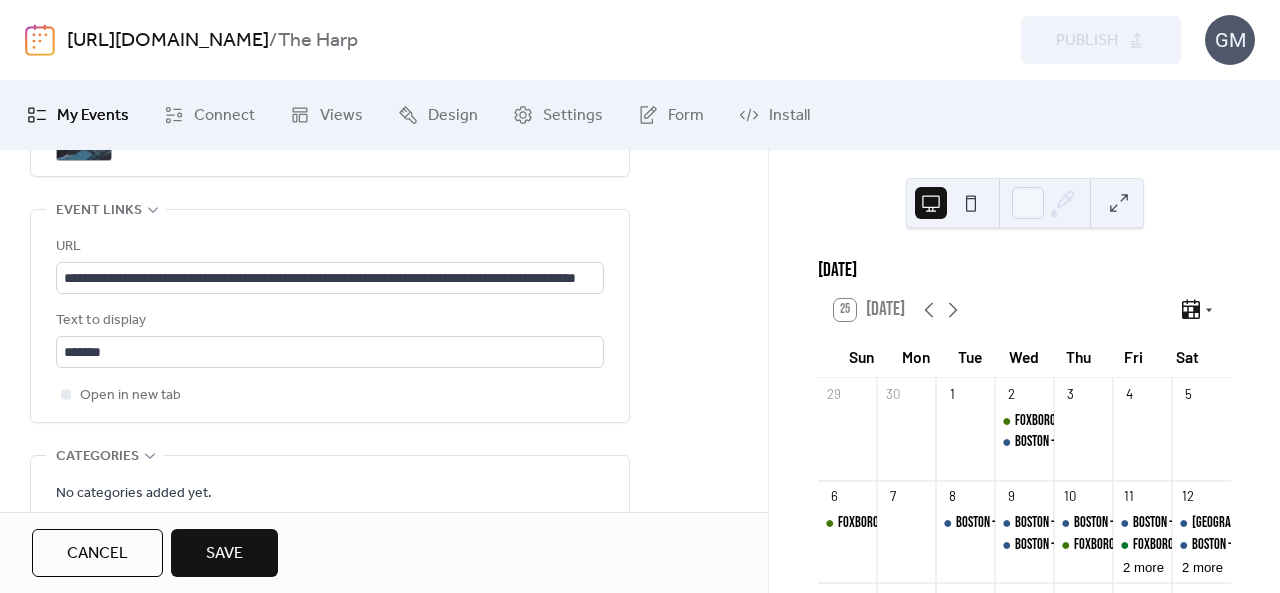 click on "**********" at bounding box center (330, -101) 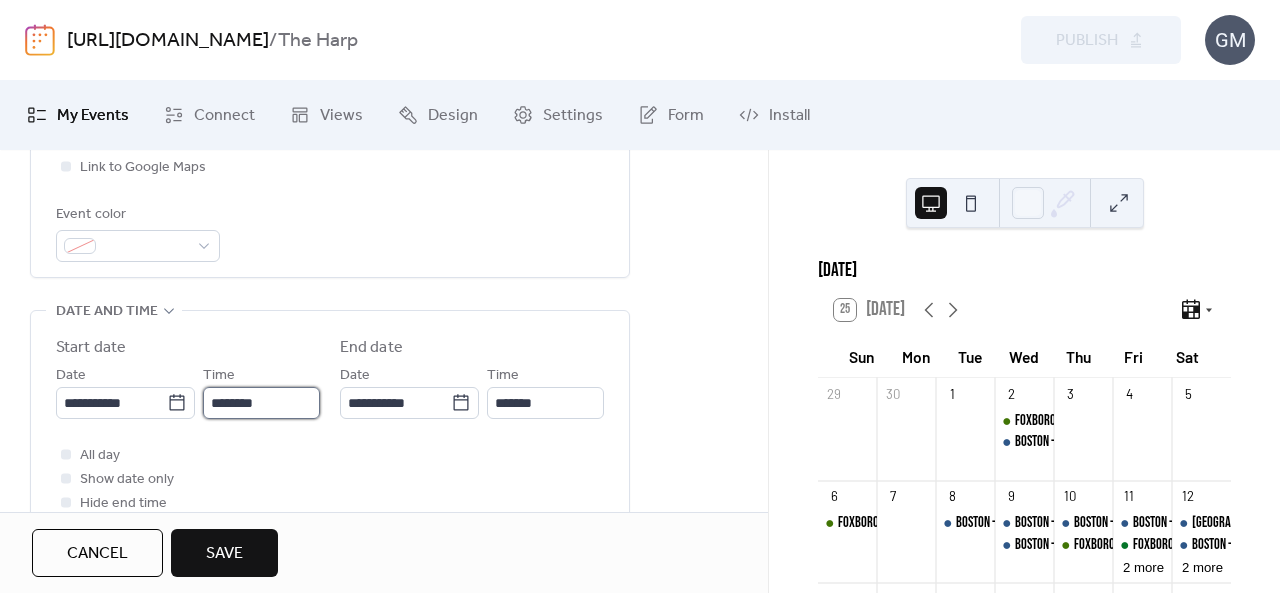 click on "********" at bounding box center [261, 403] 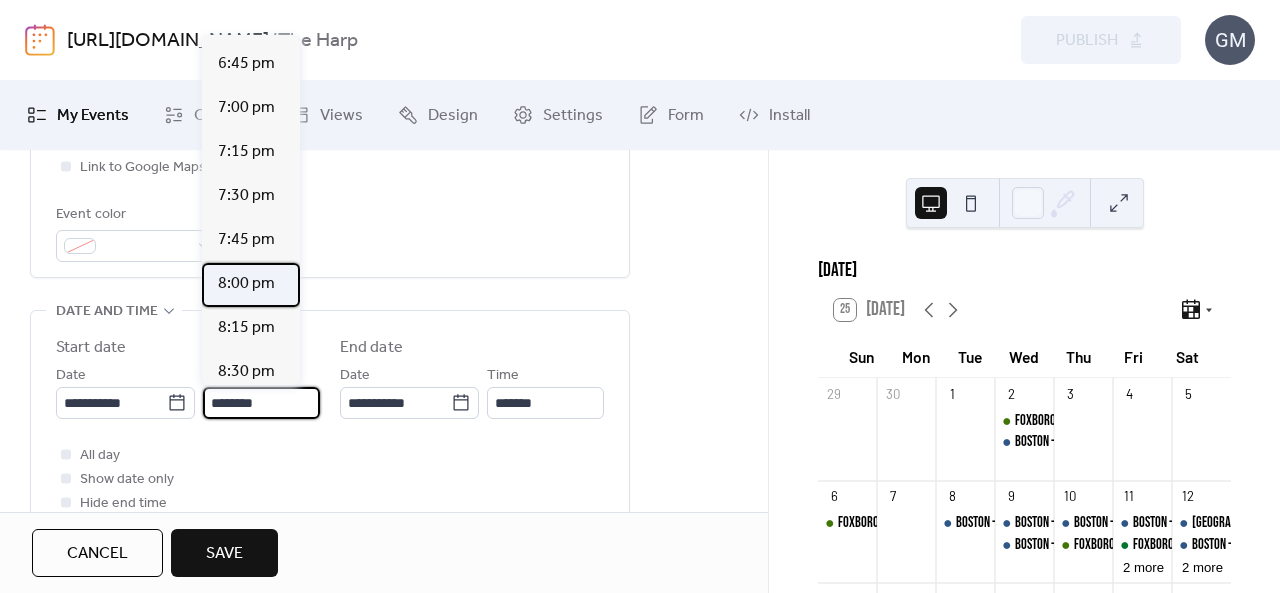 click on "8:00 pm" at bounding box center [246, 284] 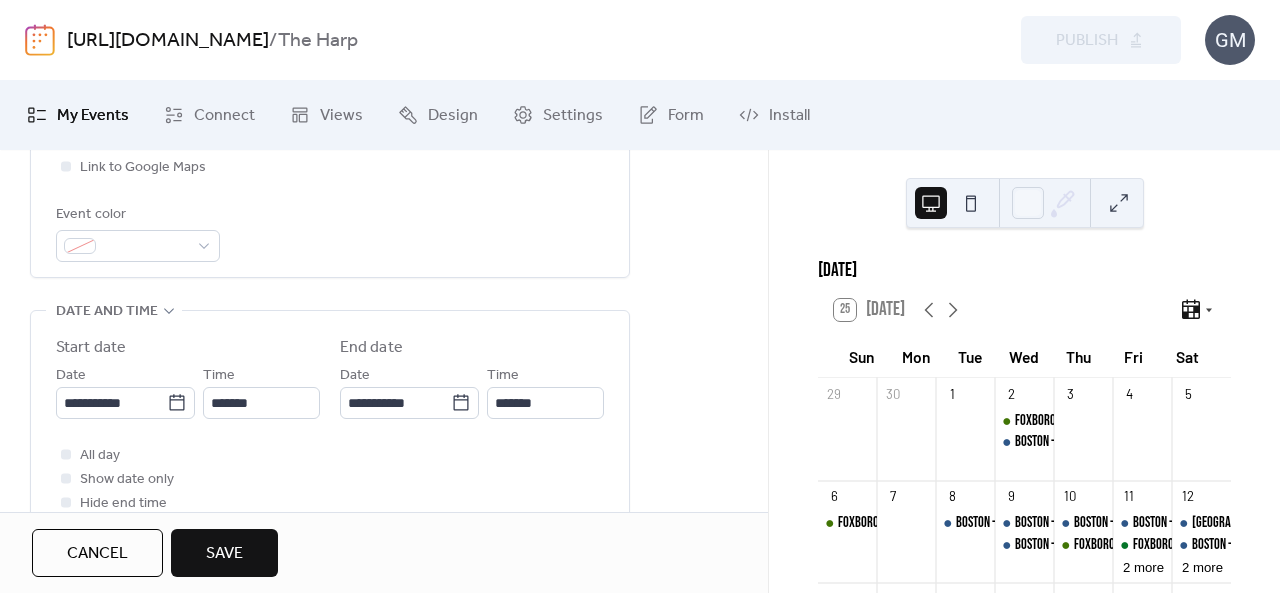 type on "*******" 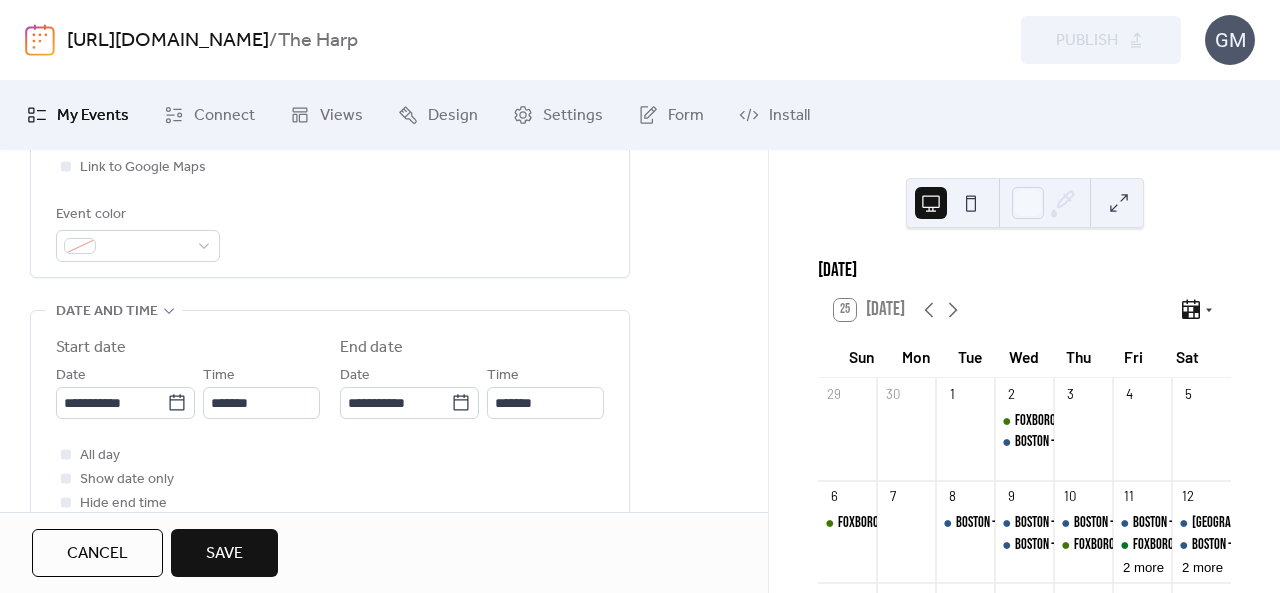 type on "*******" 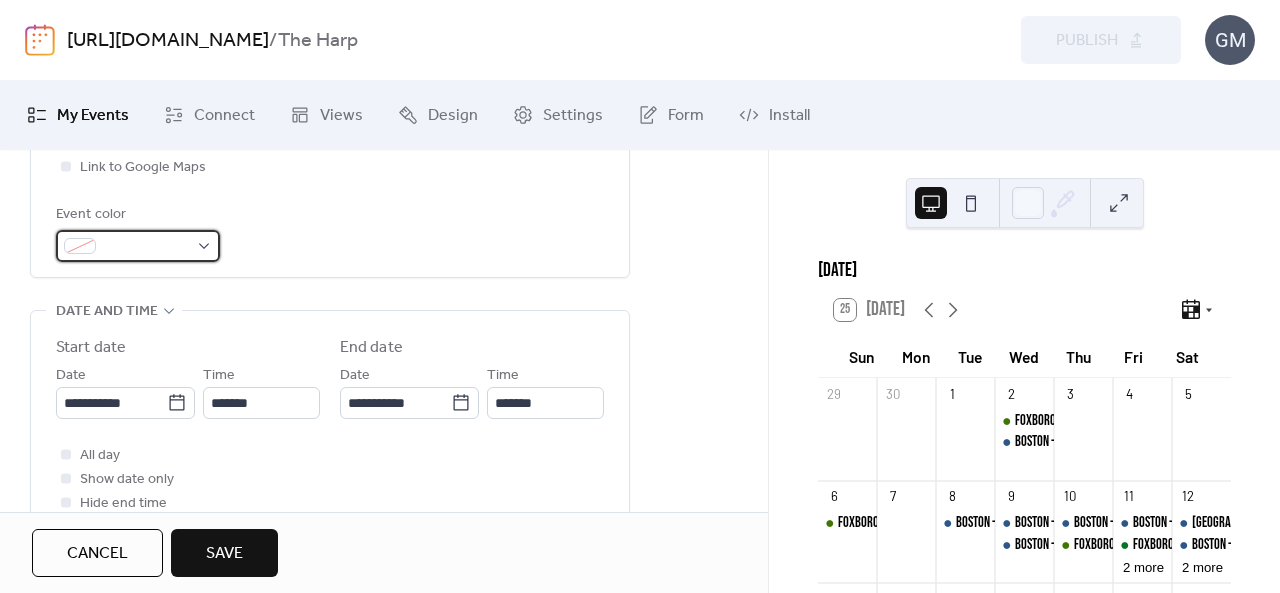 click at bounding box center (146, 247) 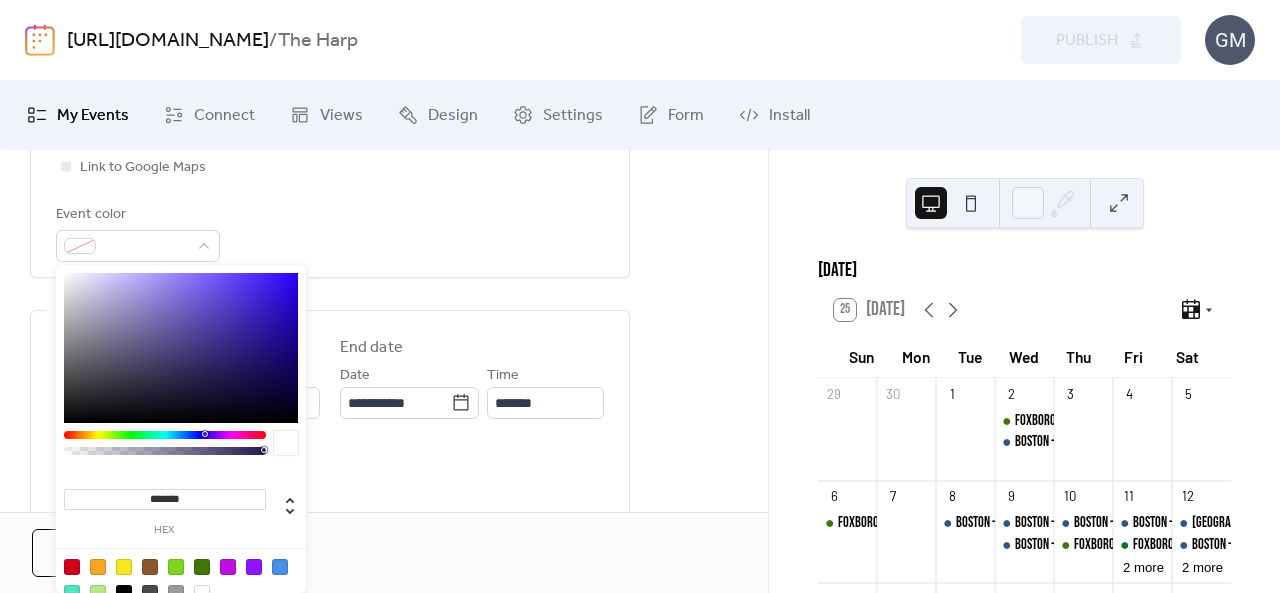 click at bounding box center [202, 567] 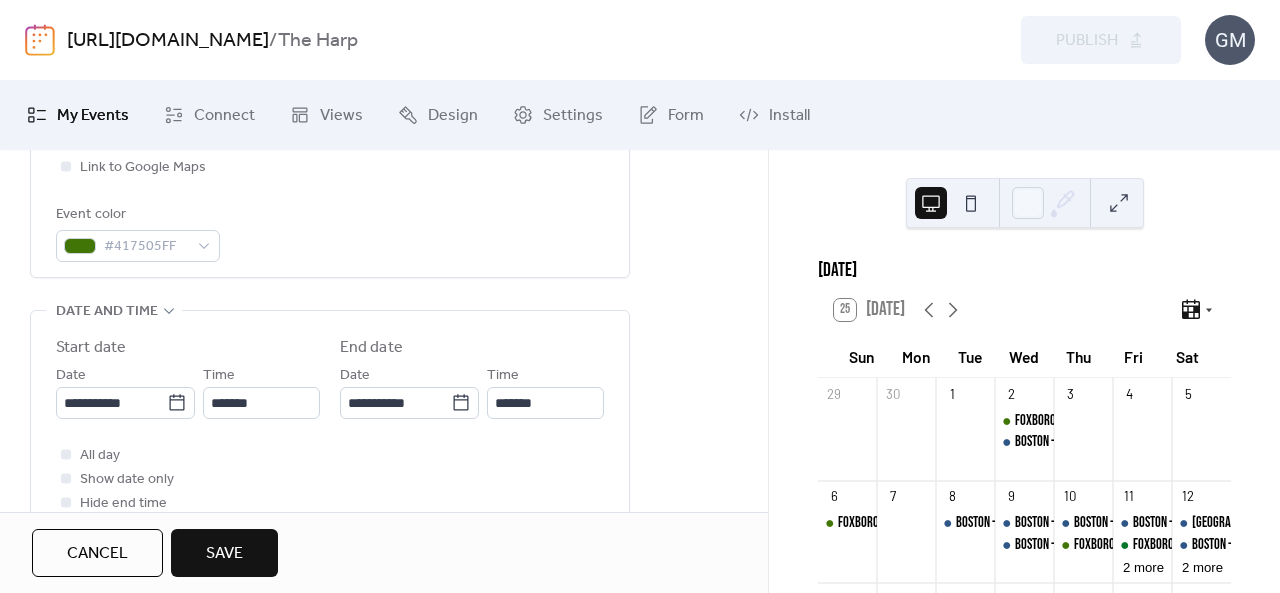 click on "[DATE] 25 [DATE] [PERSON_NAME] Tue Wed Thu Fri Sat 29 30 1 2 [GEOGRAPHIC_DATA] - FIREWORKS SPECTACULAR AT [GEOGRAPHIC_DATA] - COUNTRY SWING & LINE DANCING 3 4 5 6 [GEOGRAPHIC_DATA] - [DATE] BRUNCH 7 8 [GEOGRAPHIC_DATA] - [GEOGRAPHIC_DATA], THE CREATOR PRE-SHOW PARTY 9 BOSTON - TYLER, THE CREATOR PRE-SHOW PARTY BOSTON - COUNTRY SWING & LINE DANCING 10 [GEOGRAPHIC_DATA] - LINE DANCING [GEOGRAPHIC_DATA] - LOVE ISLAND WATCH PARTY 11 BOSTON - [PERSON_NAME] CLAN PRE-SHOW PARTY FOXBORO - Custom Hat Press Series 2 more 12 [GEOGRAPHIC_DATA]: HOCKEY NIGHT IN [GEOGRAPHIC_DATA] LIVE SHOW [GEOGRAPHIC_DATA] - DJ NIGHT 2 more 13 FOXBORO - [DATE] BRUNCH [GEOGRAPHIC_DATA] - THE BIG 3 PRE & POST GAME PARTY FOXBORO - LOVE ISLAND WATCH PARTY 14 15 FOXBORO - [PERSON_NAME] RESERVATIONS BOSTON - WNBA FEVER VS SUN FOXBORO - [PERSON_NAME] PATIO LISTENING PARTY 16 FOXBORO - [PERSON_NAME] RESERVATIONS [GEOGRAPHIC_DATA] - COUNTRY SWING & LINE DANCING FOXBORO - [PERSON_NAME] PATIO LISTENING PARTY 17 BOSTON - LINE DANCING 18 FOXBORO - Live Music on the Patio with [PERSON_NAME] BOSTON - DJ NIGHT 19 [GEOGRAPHIC_DATA] - SHINEDOWN PRE-SHOW PARTY BOSTON - DJ NIGHT [GEOGRAPHIC_DATA] - DJ NIGHT 20 21 22 23" at bounding box center [1024, 632] 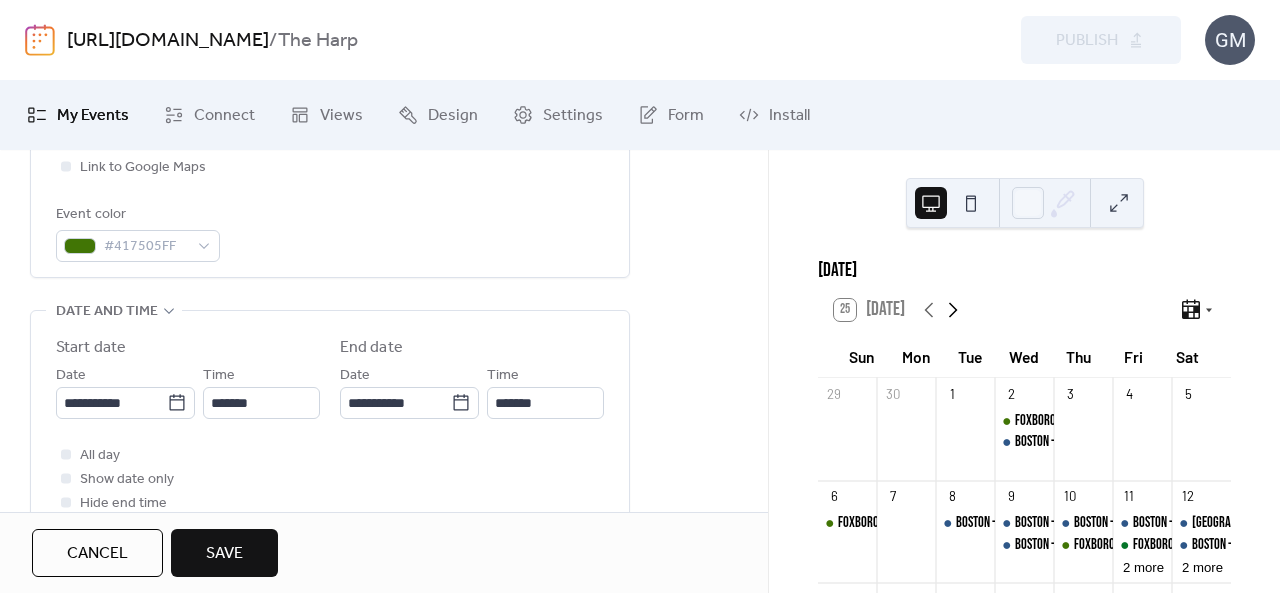 click 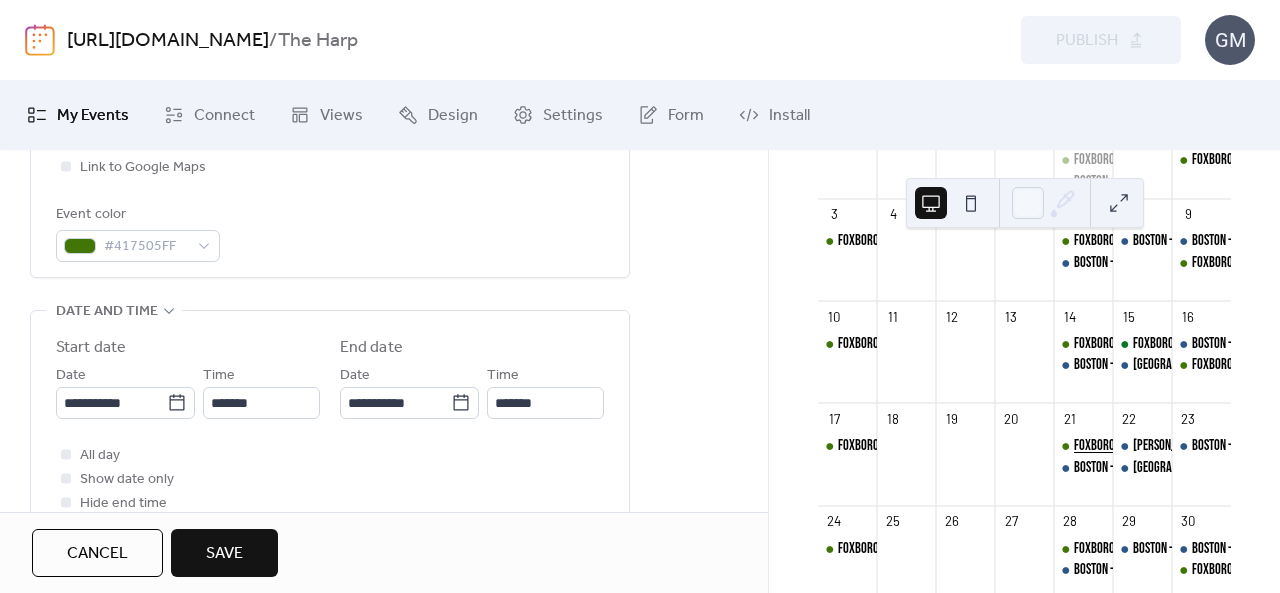 click on "FOXBORO  - SPORTS TRIVIA THURSDAYS" at bounding box center [1156, 446] 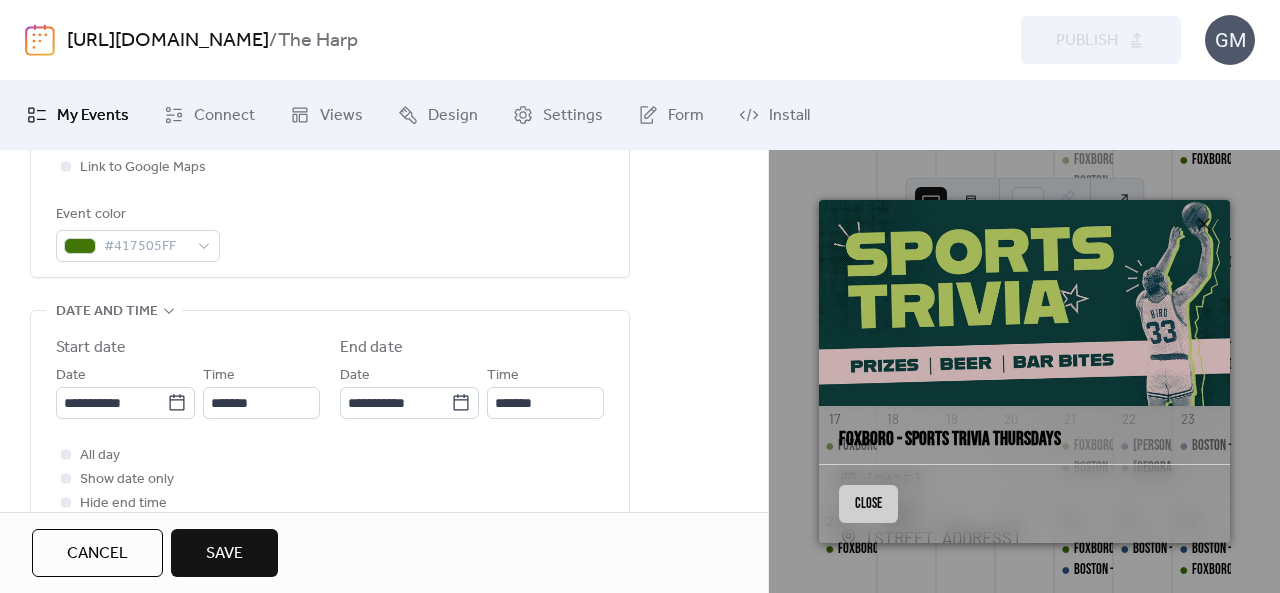click on "Close" at bounding box center (868, 504) 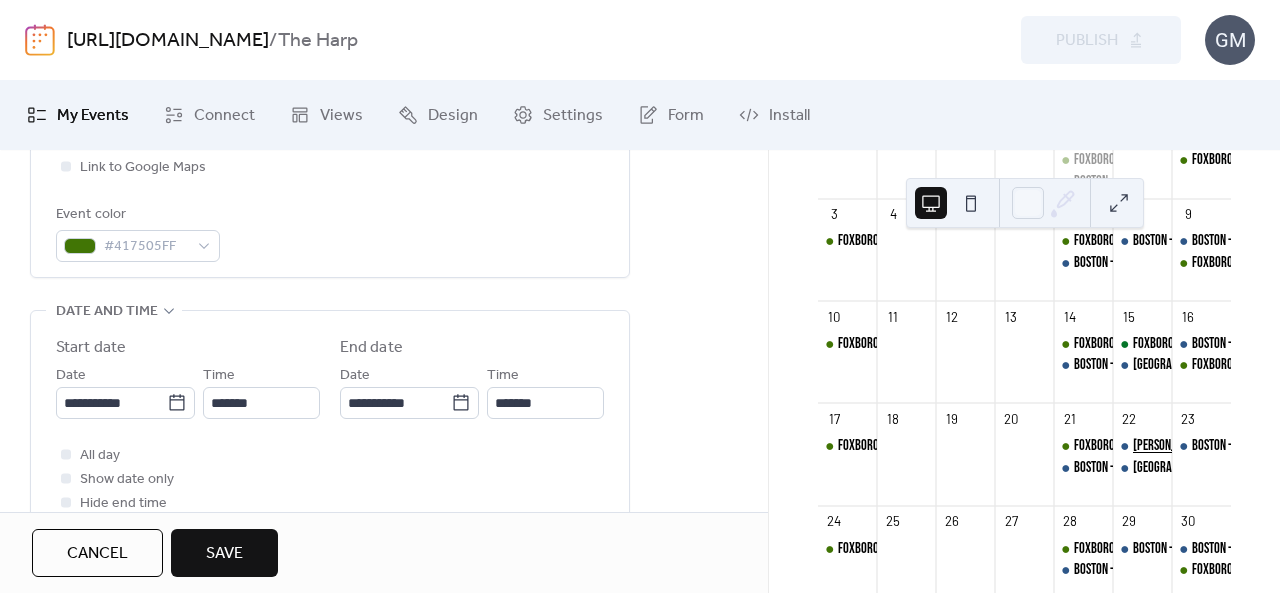 click on "[PERSON_NAME] Listening Party 8/22" at bounding box center (1219, 446) 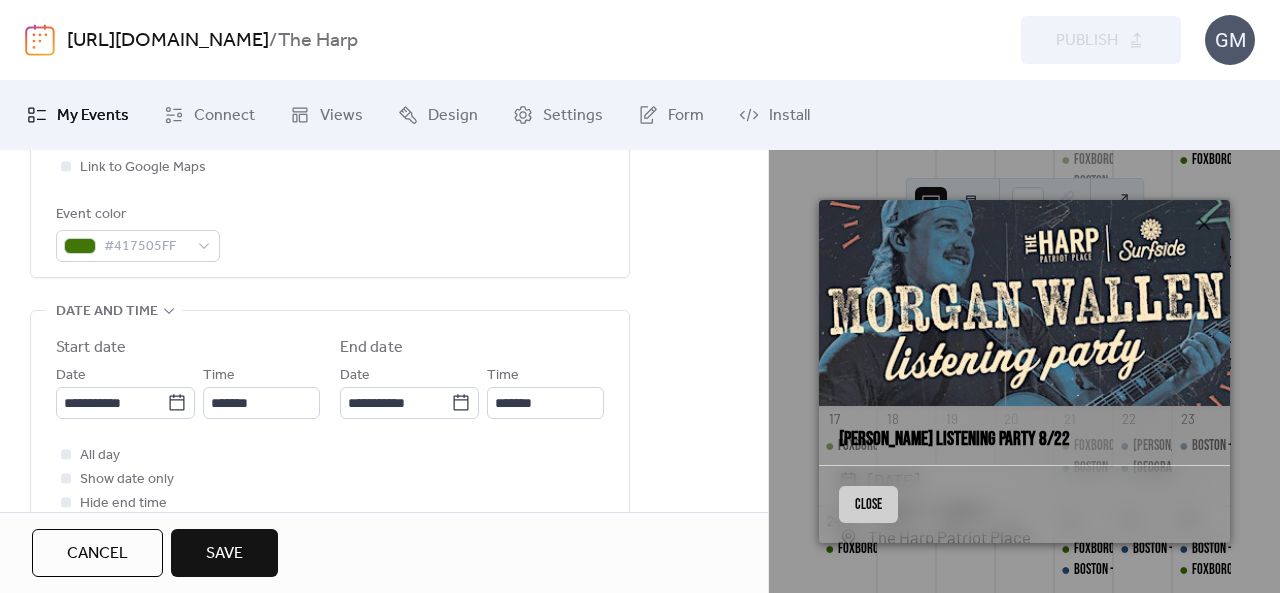 click on "Close" at bounding box center (868, 504) 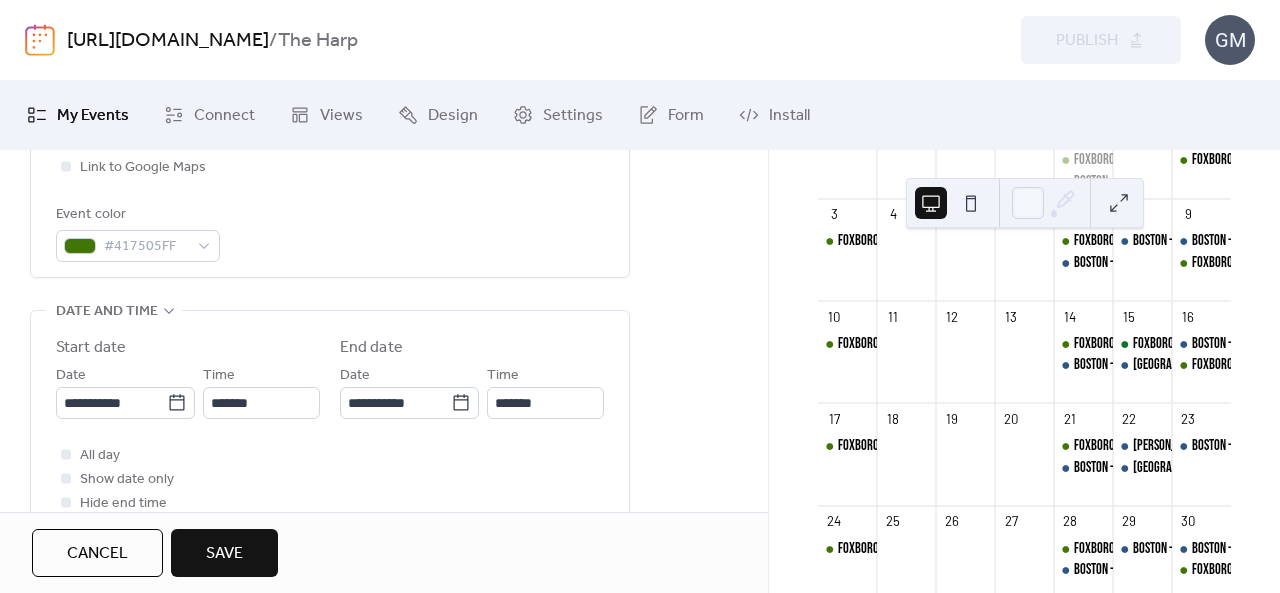 click on "Save" at bounding box center [224, 554] 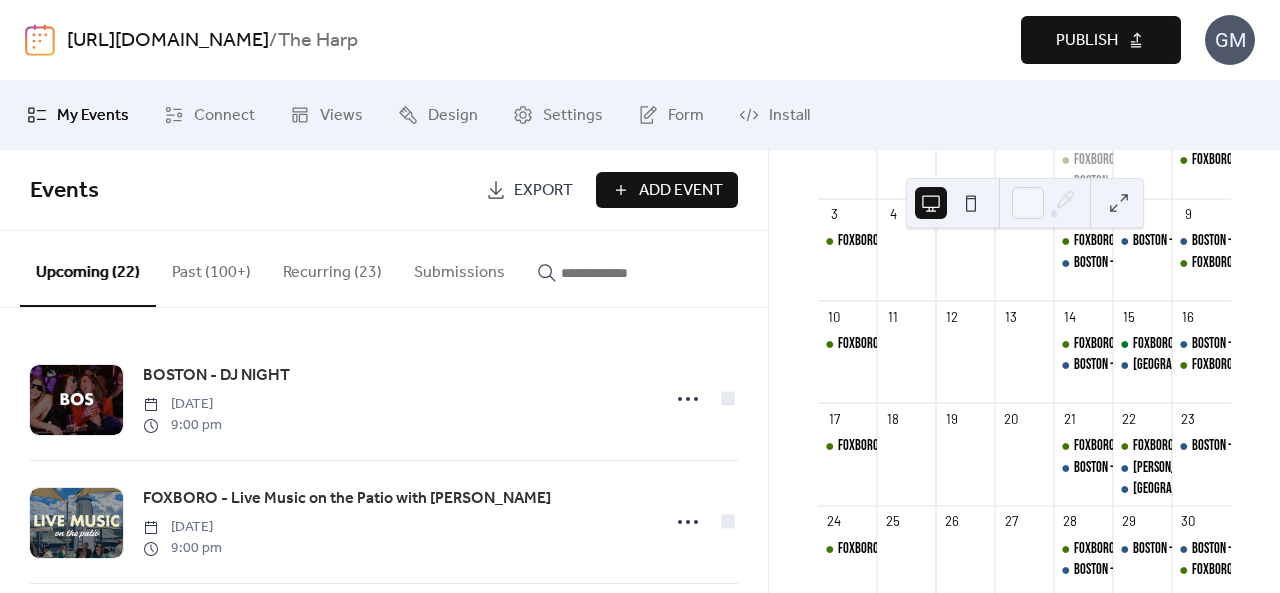 click at bounding box center [621, 273] 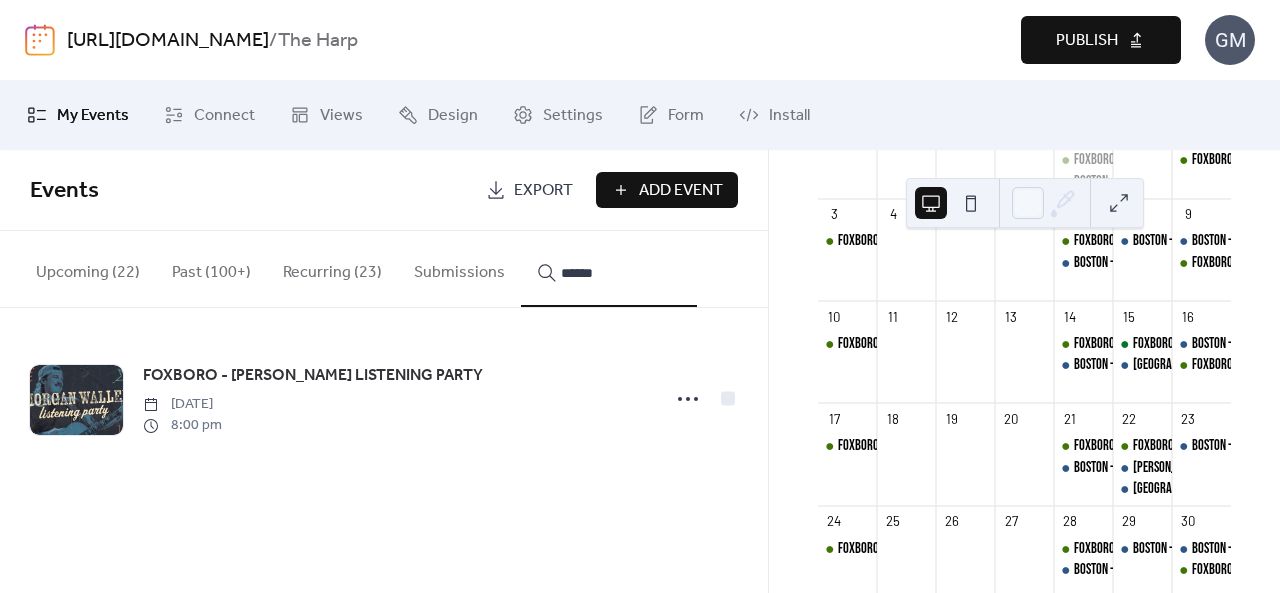 type on "******" 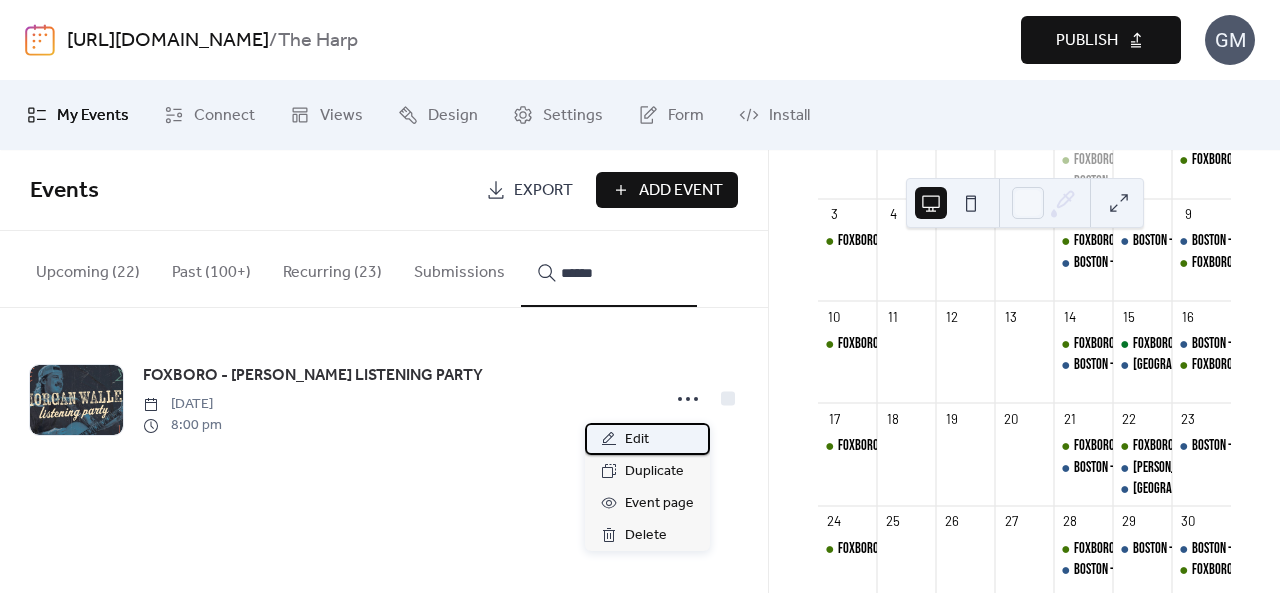 click on "Edit" at bounding box center (647, 439) 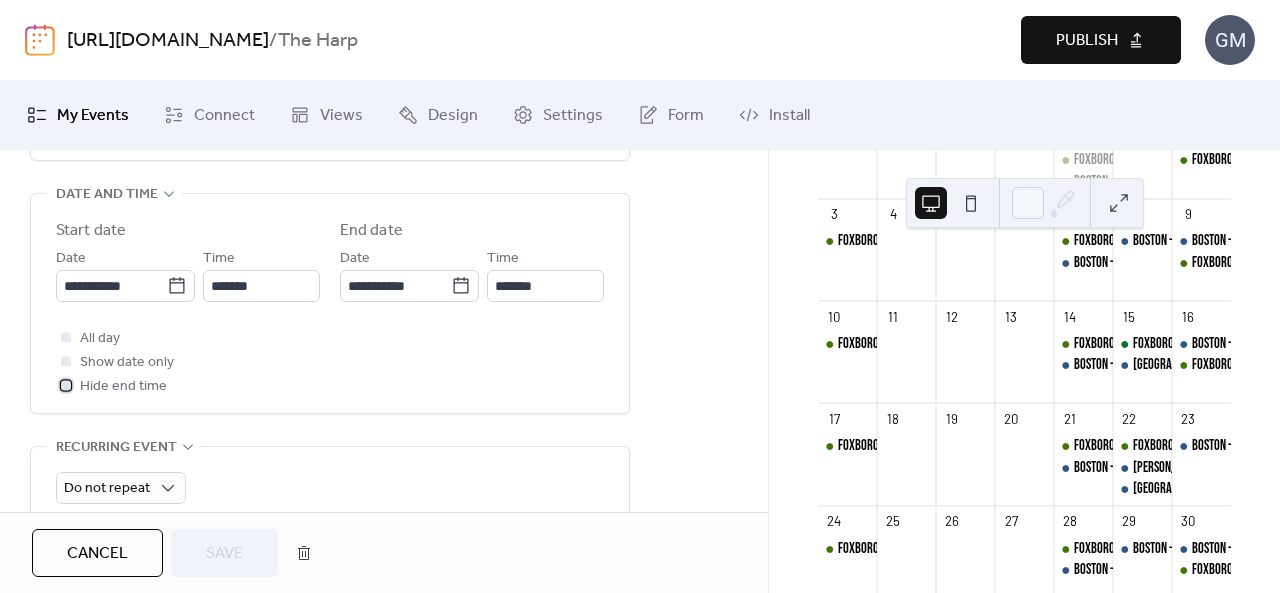 click at bounding box center (66, 385) 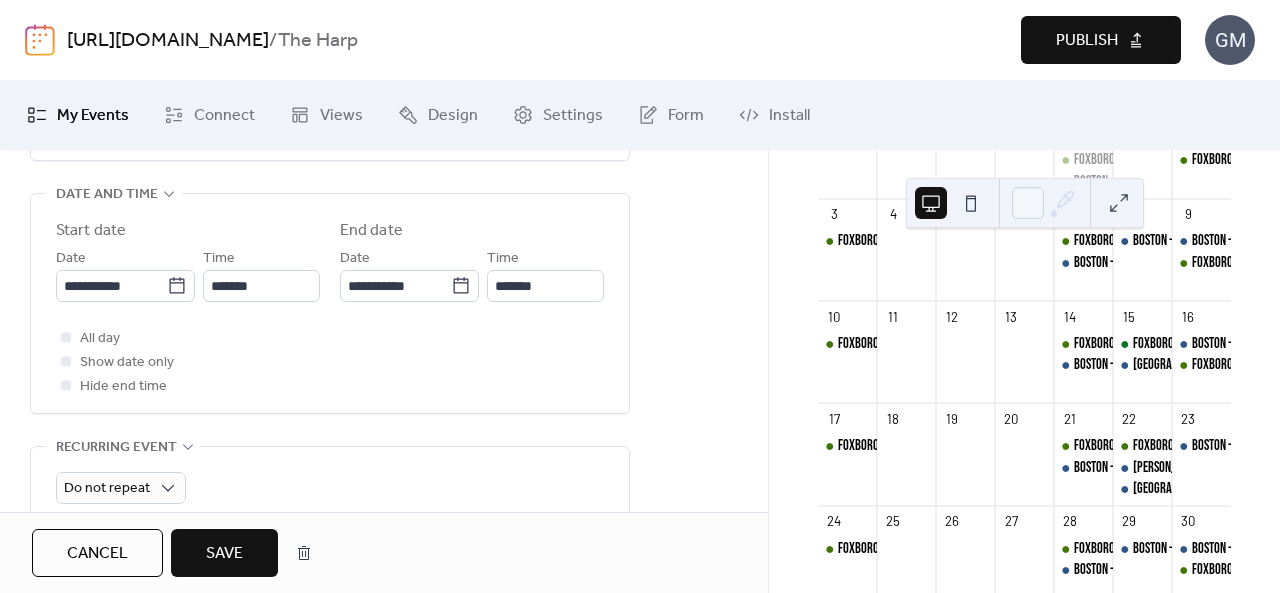 click on "Save" at bounding box center (224, 554) 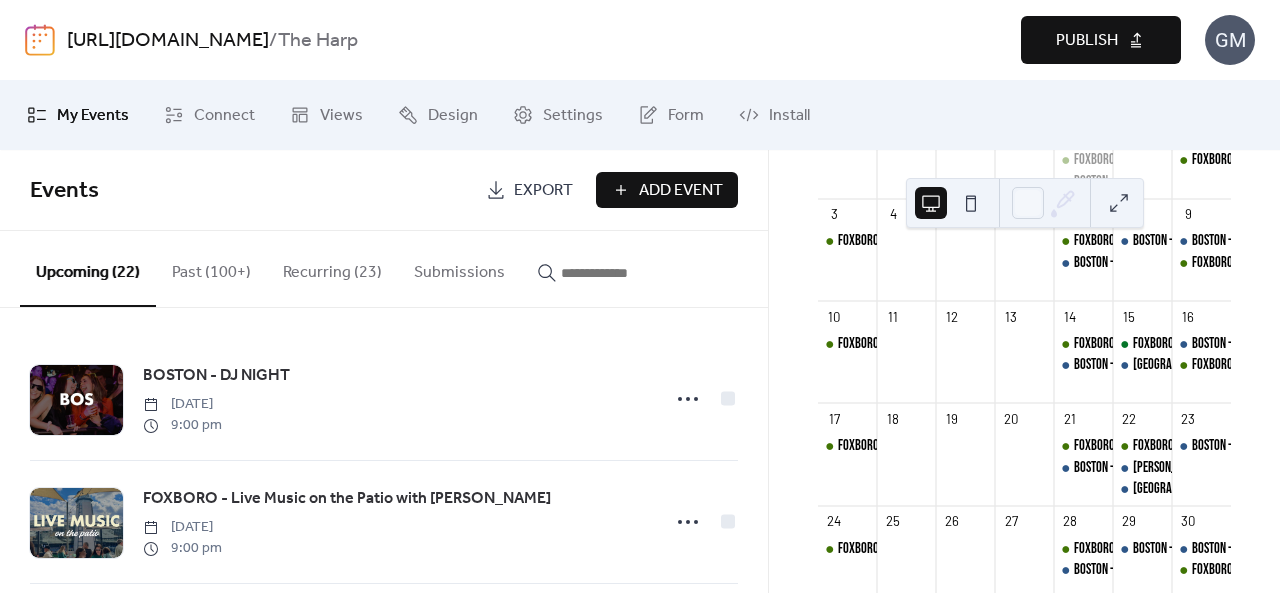 click on "Publish" at bounding box center (1087, 41) 